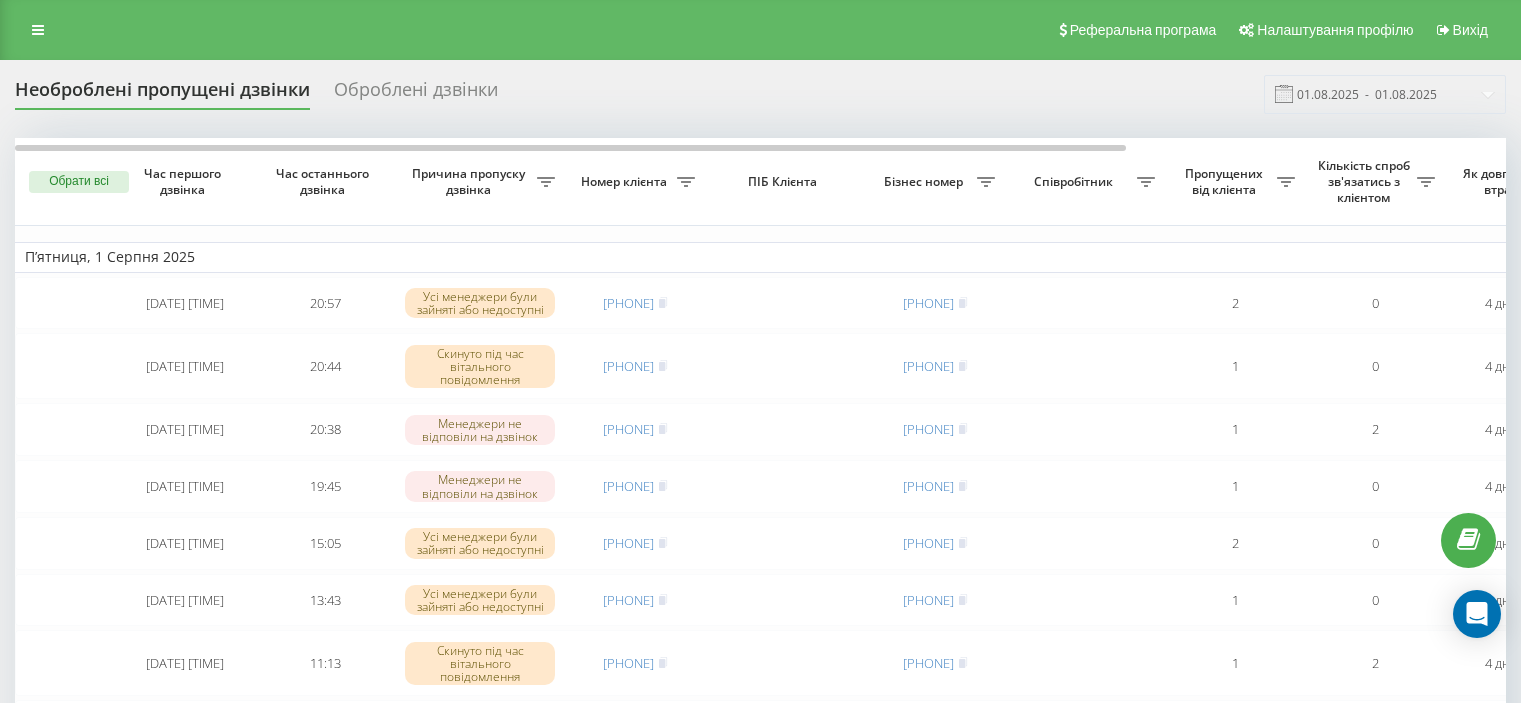 scroll, scrollTop: 0, scrollLeft: 0, axis: both 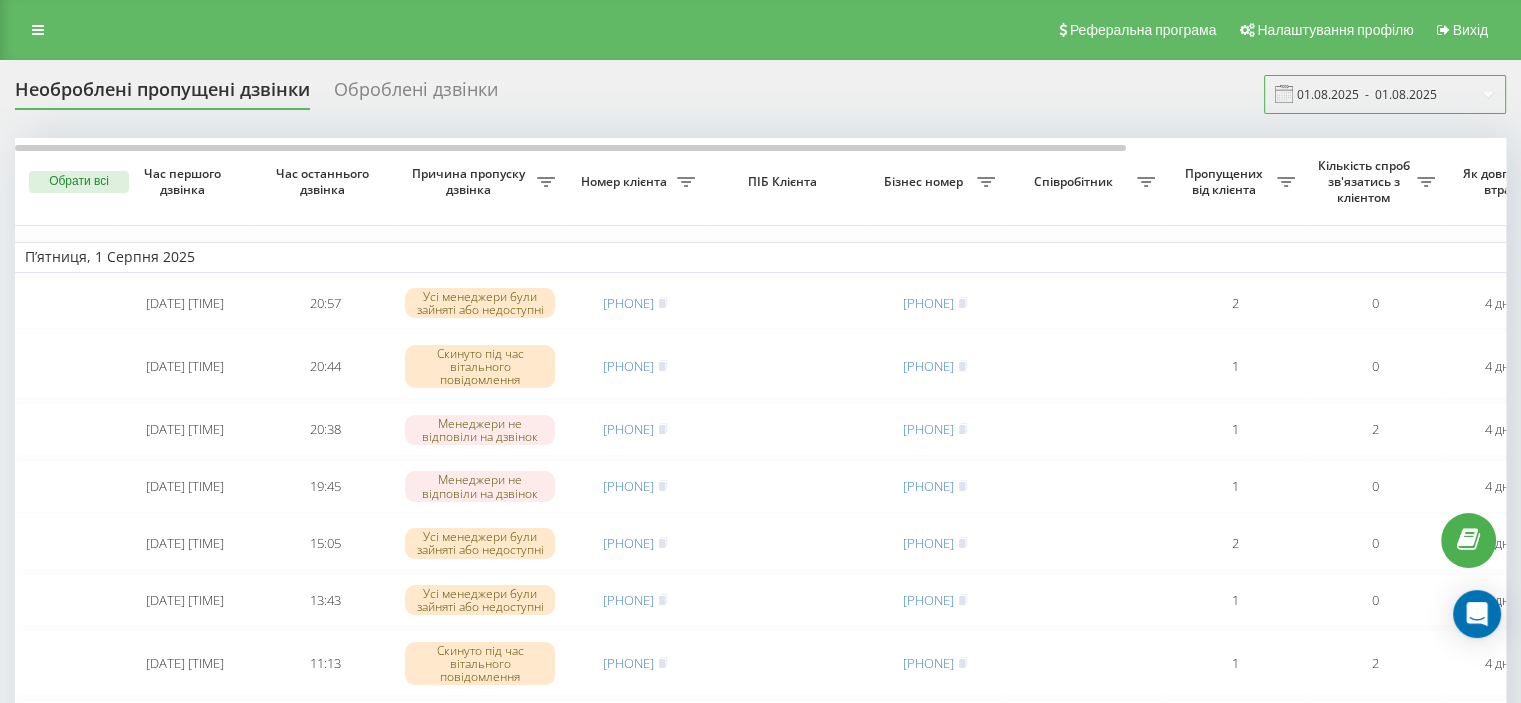 click on "01.08.2025  -  01.08.2025" at bounding box center [1385, 94] 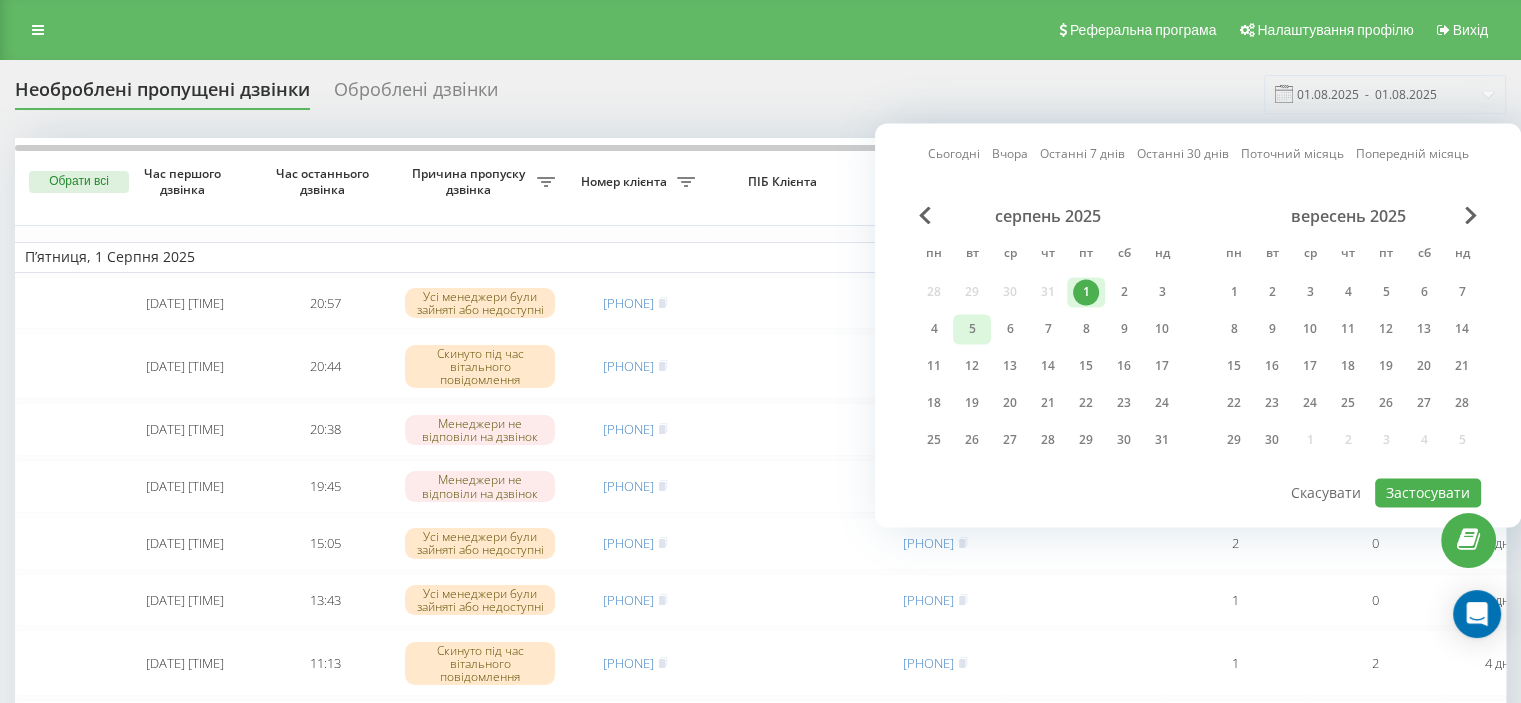 click on "5" at bounding box center (972, 329) 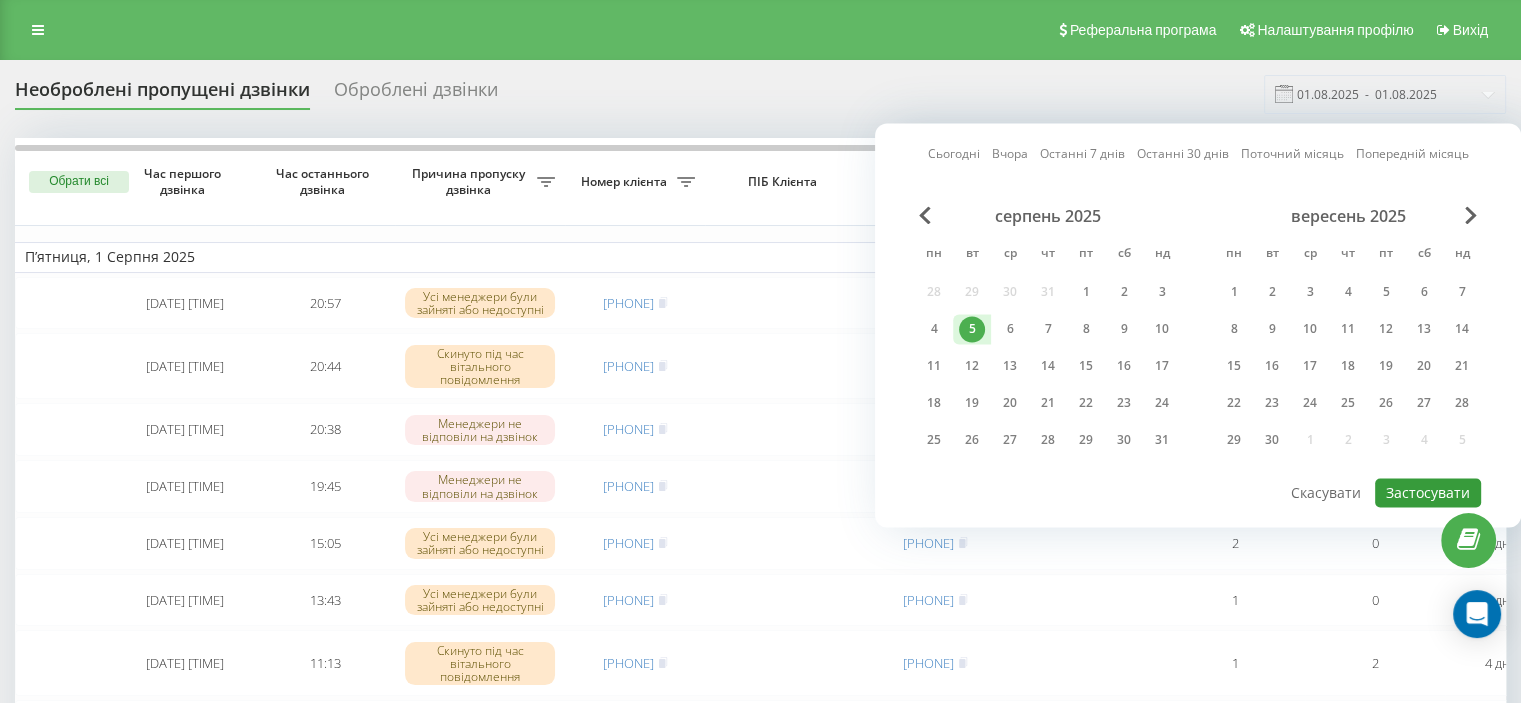 click on "Застосувати" at bounding box center [1428, 492] 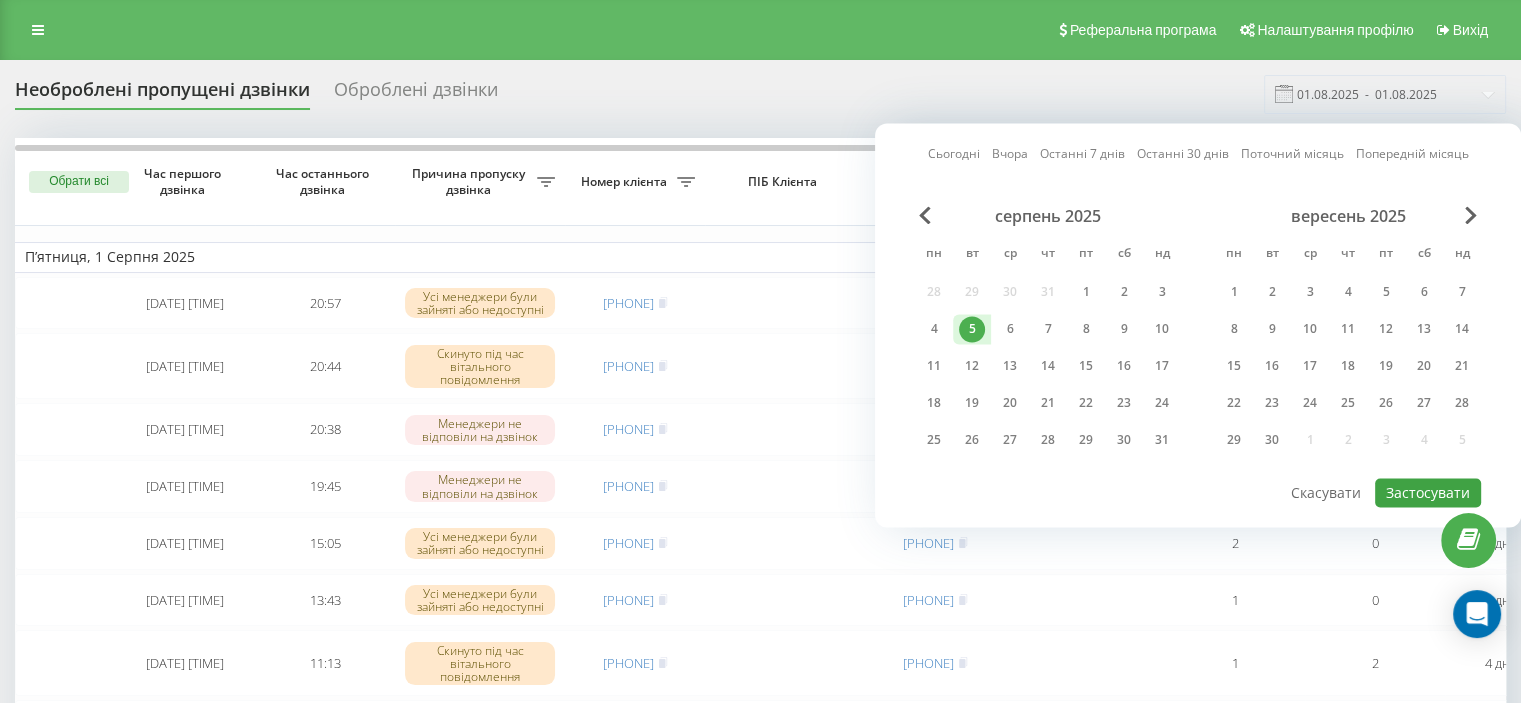 type on "05.08.2025  -  05.08.2025" 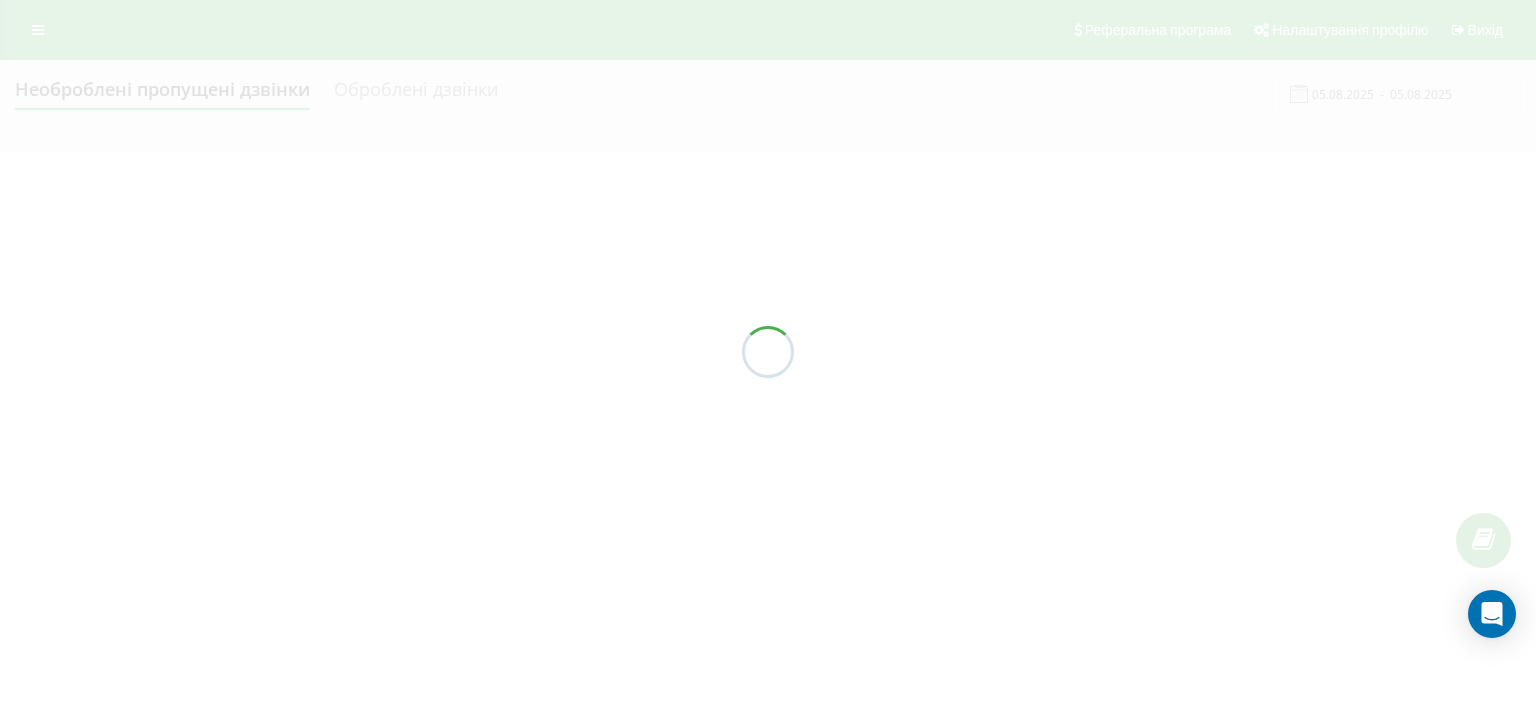 scroll, scrollTop: 0, scrollLeft: 0, axis: both 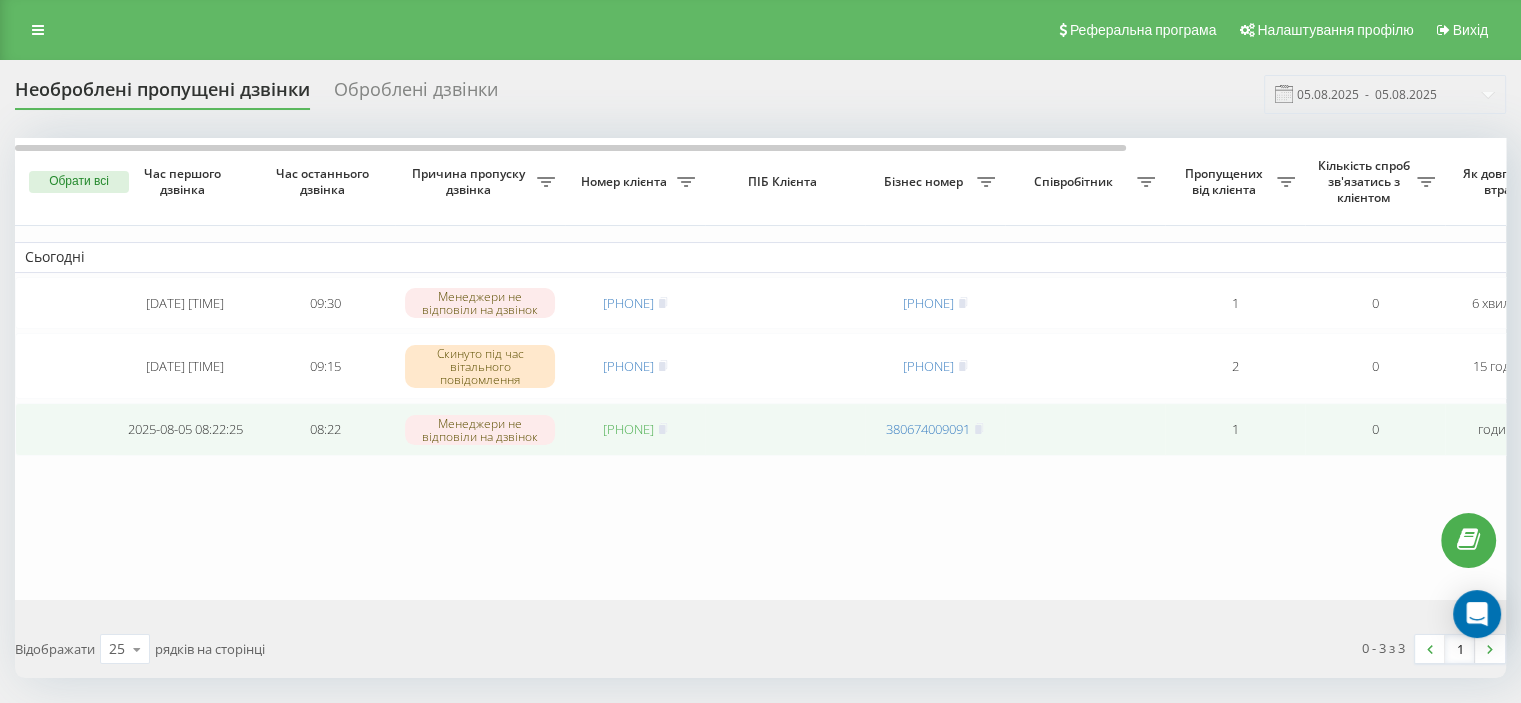 drag, startPoint x: 581, startPoint y: 431, endPoint x: 669, endPoint y: 430, distance: 88.005684 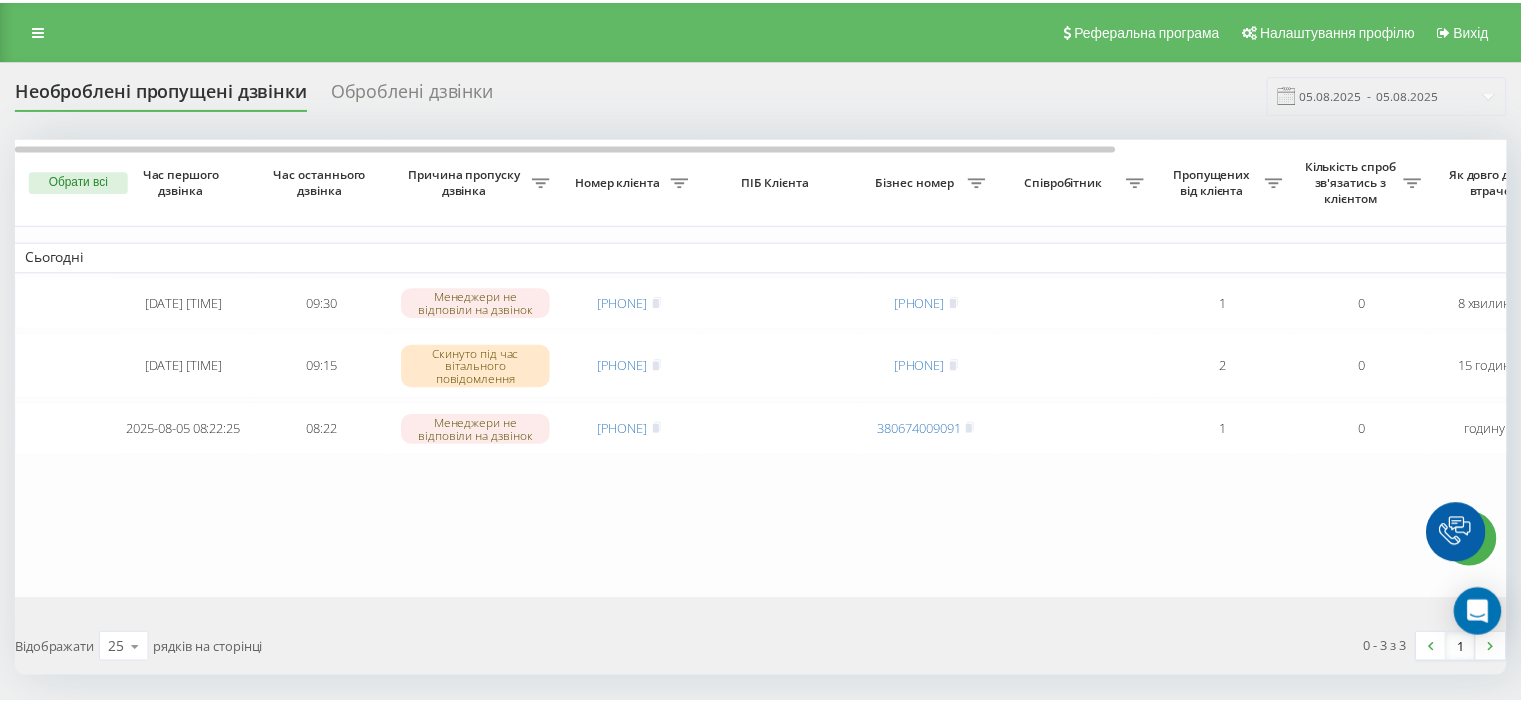 scroll, scrollTop: 0, scrollLeft: 0, axis: both 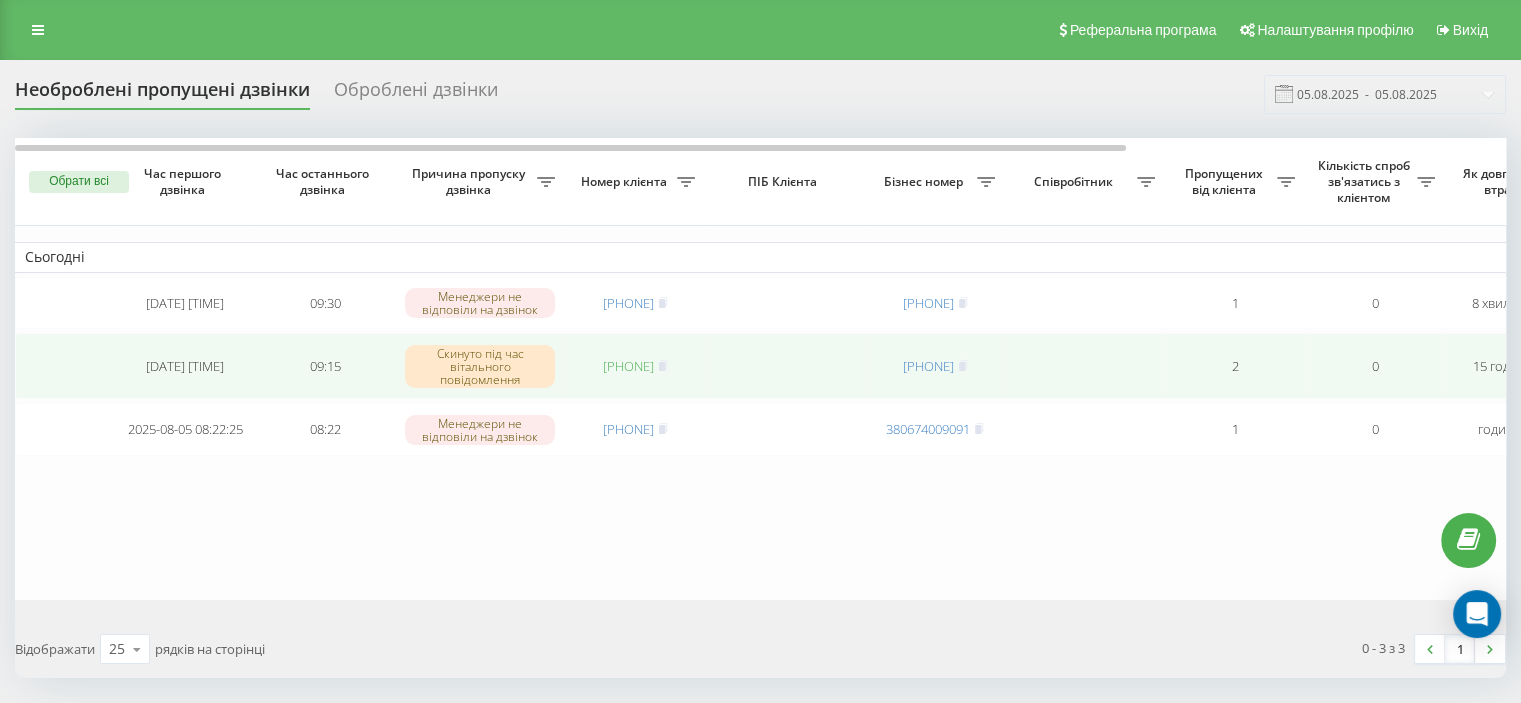 click on "380990062887" at bounding box center (628, 366) 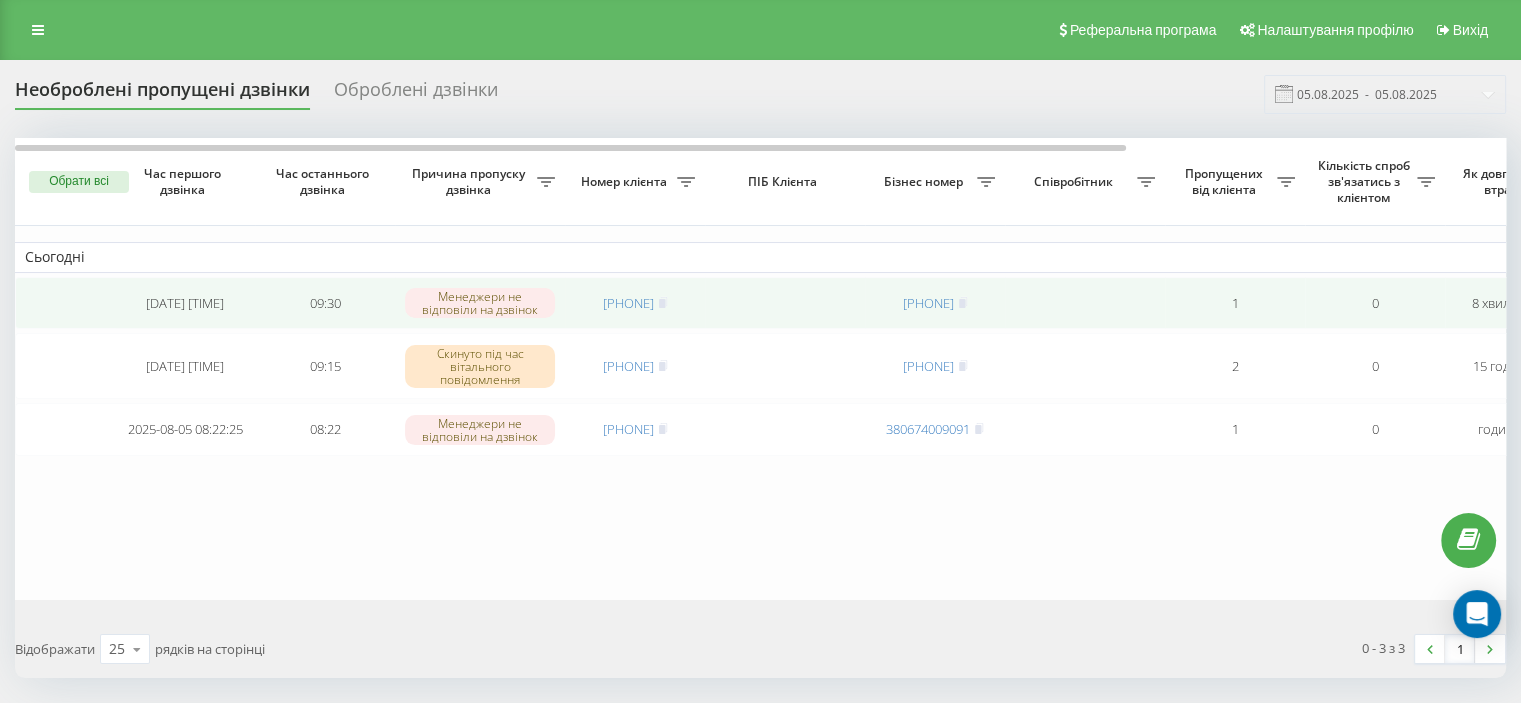 drag, startPoint x: 582, startPoint y: 296, endPoint x: 672, endPoint y: 303, distance: 90.27181 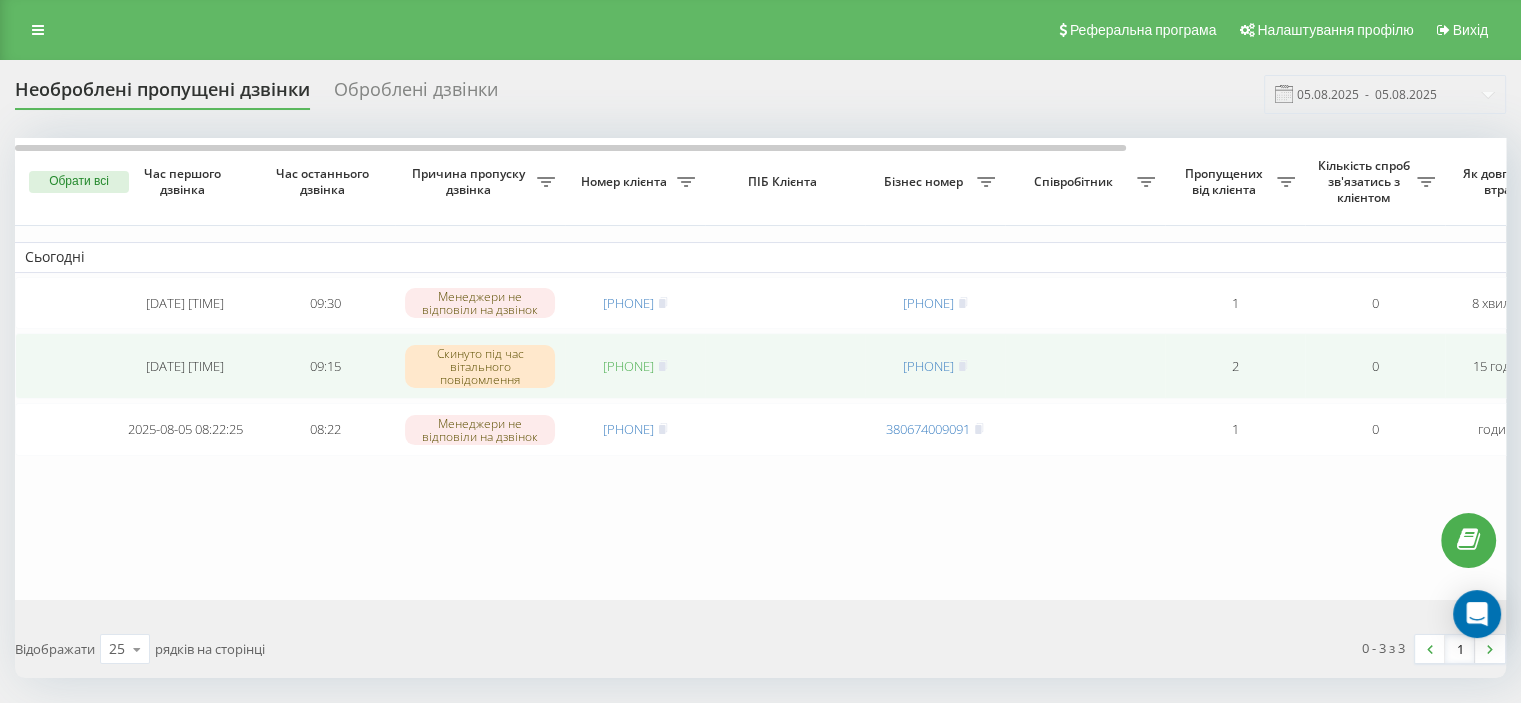 drag, startPoint x: 581, startPoint y: 367, endPoint x: 672, endPoint y: 367, distance: 91 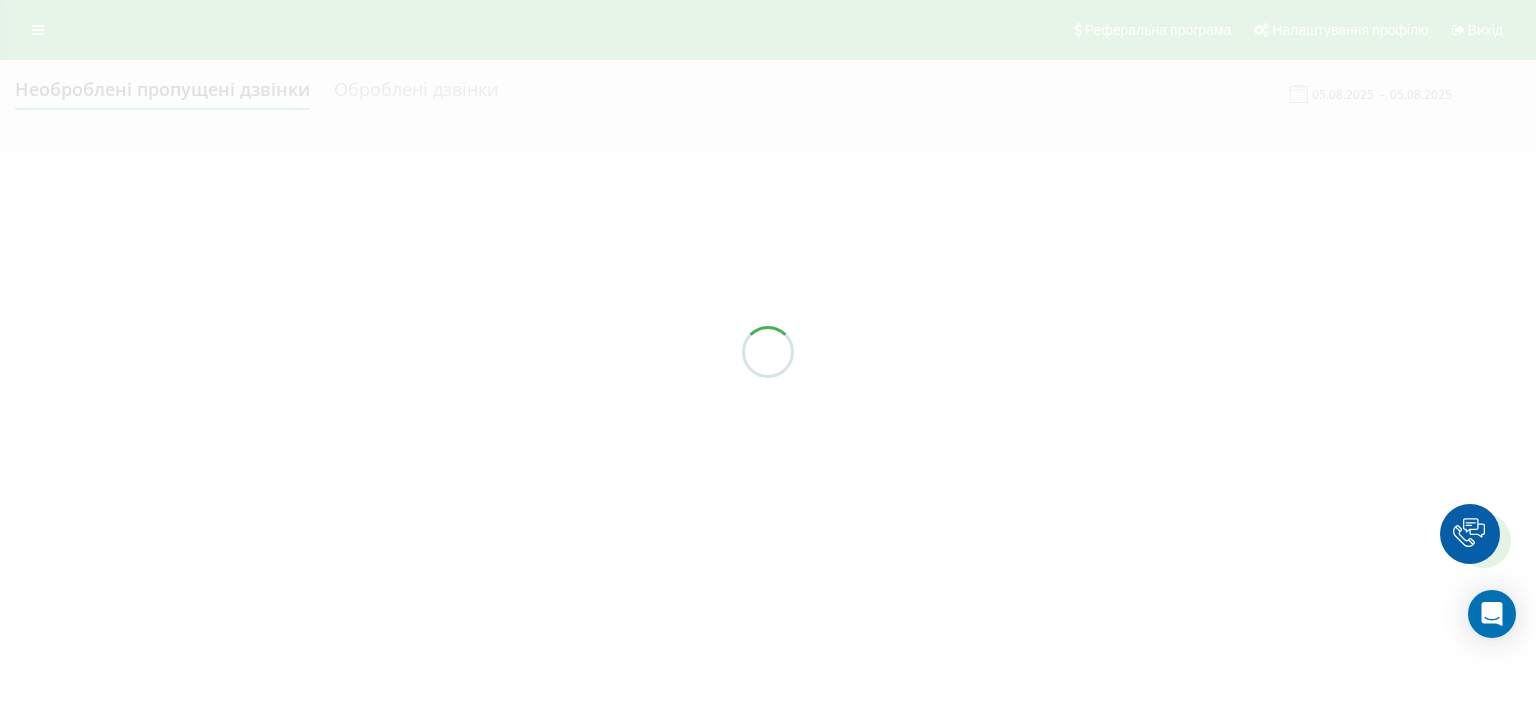 scroll, scrollTop: 0, scrollLeft: 0, axis: both 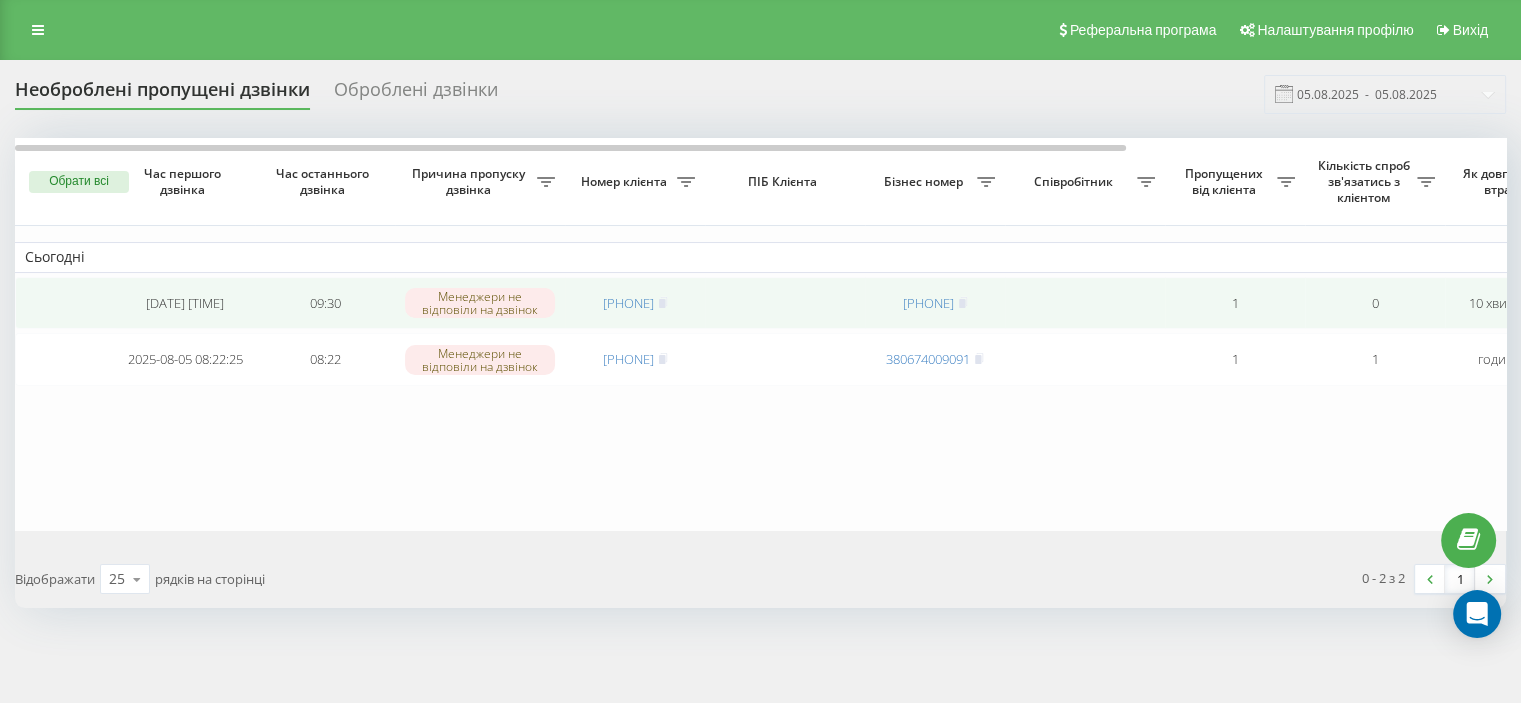 drag, startPoint x: 580, startPoint y: 299, endPoint x: 673, endPoint y: 298, distance: 93.00538 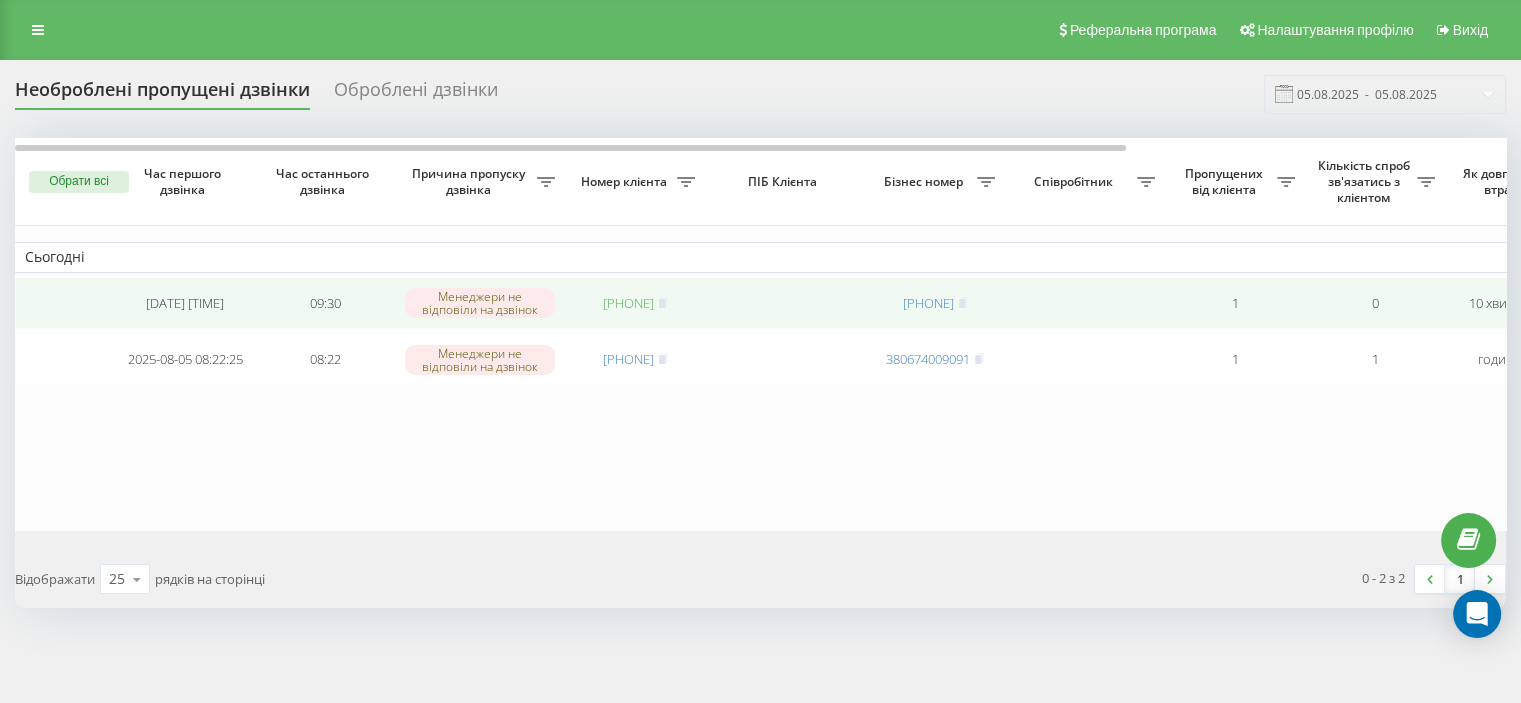 click on "[PHONE]" at bounding box center [635, 303] 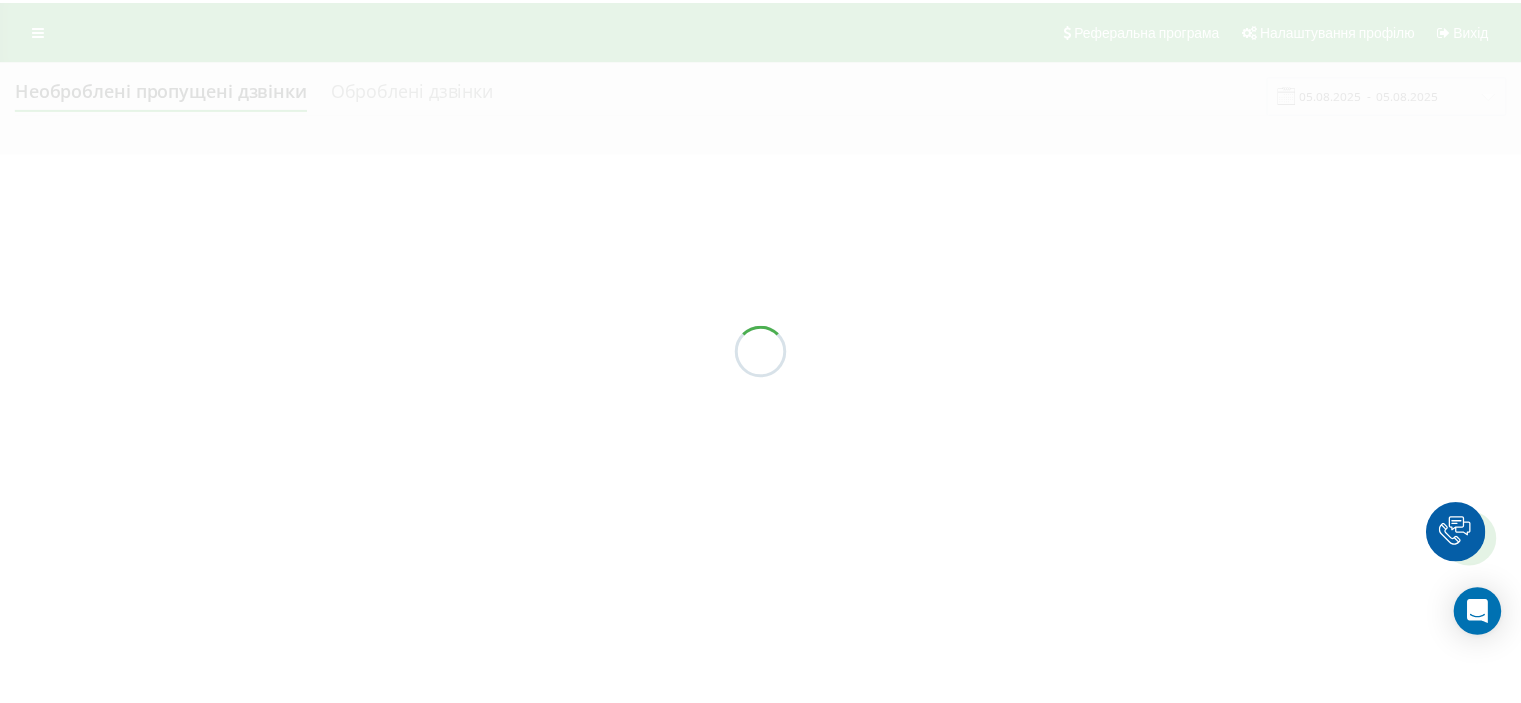 scroll, scrollTop: 0, scrollLeft: 0, axis: both 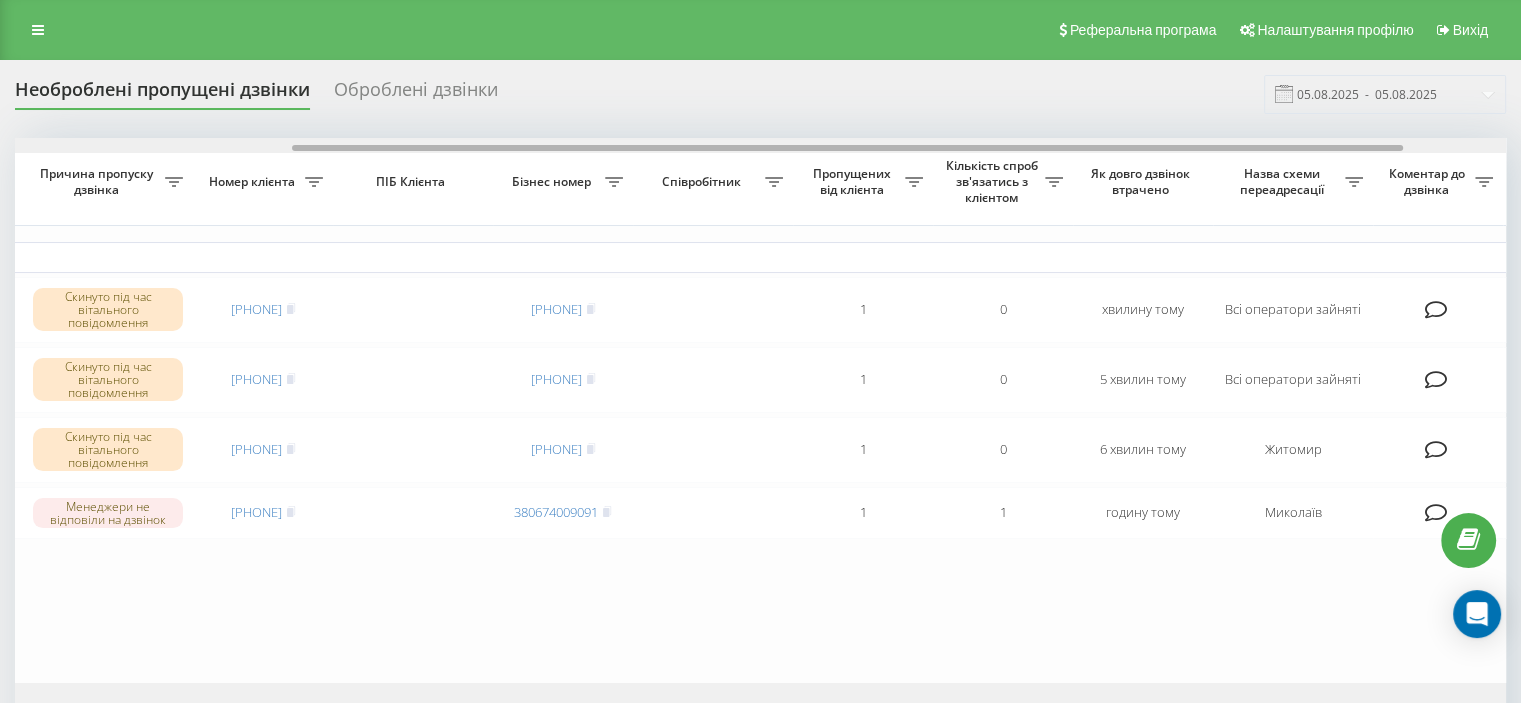 drag, startPoint x: 1014, startPoint y: 148, endPoint x: 1292, endPoint y: 150, distance: 278.0072 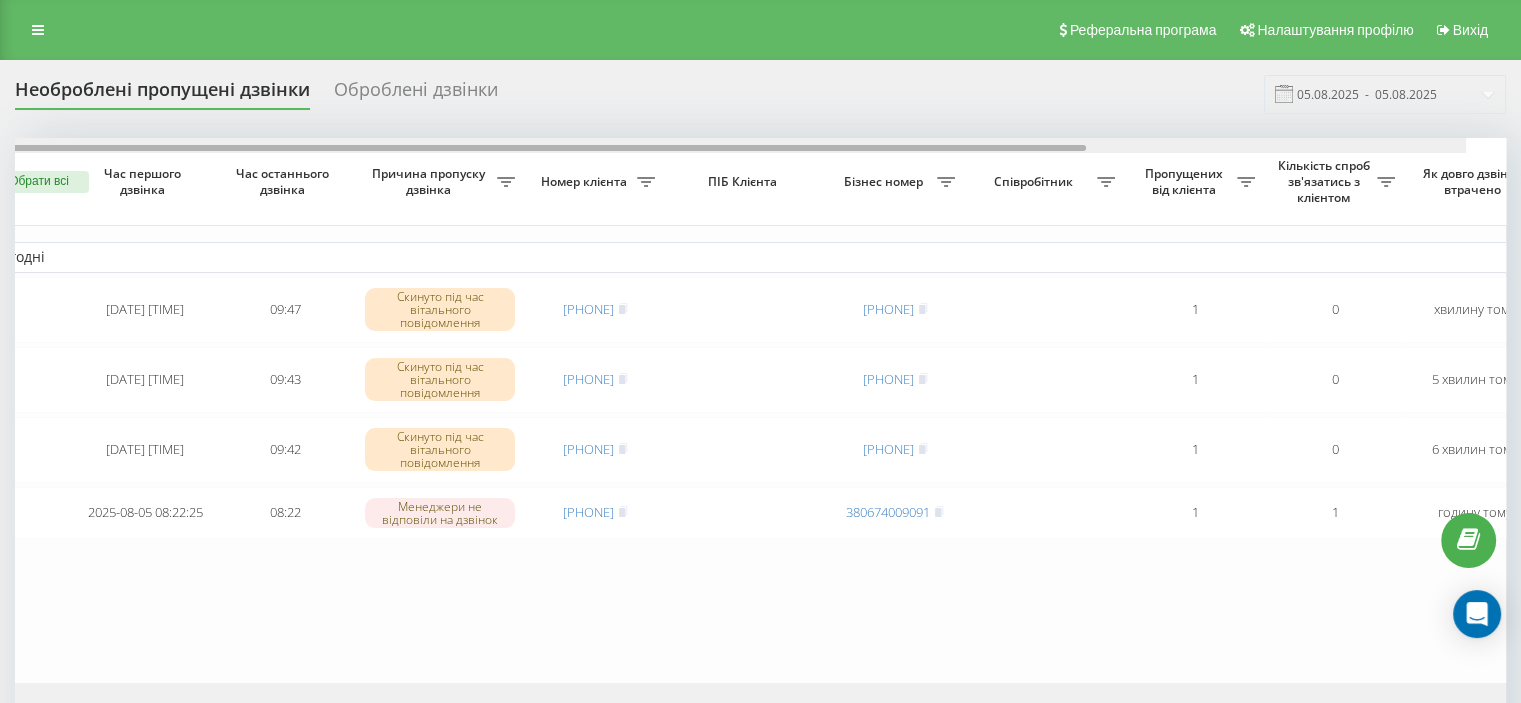 scroll, scrollTop: 0, scrollLeft: 0, axis: both 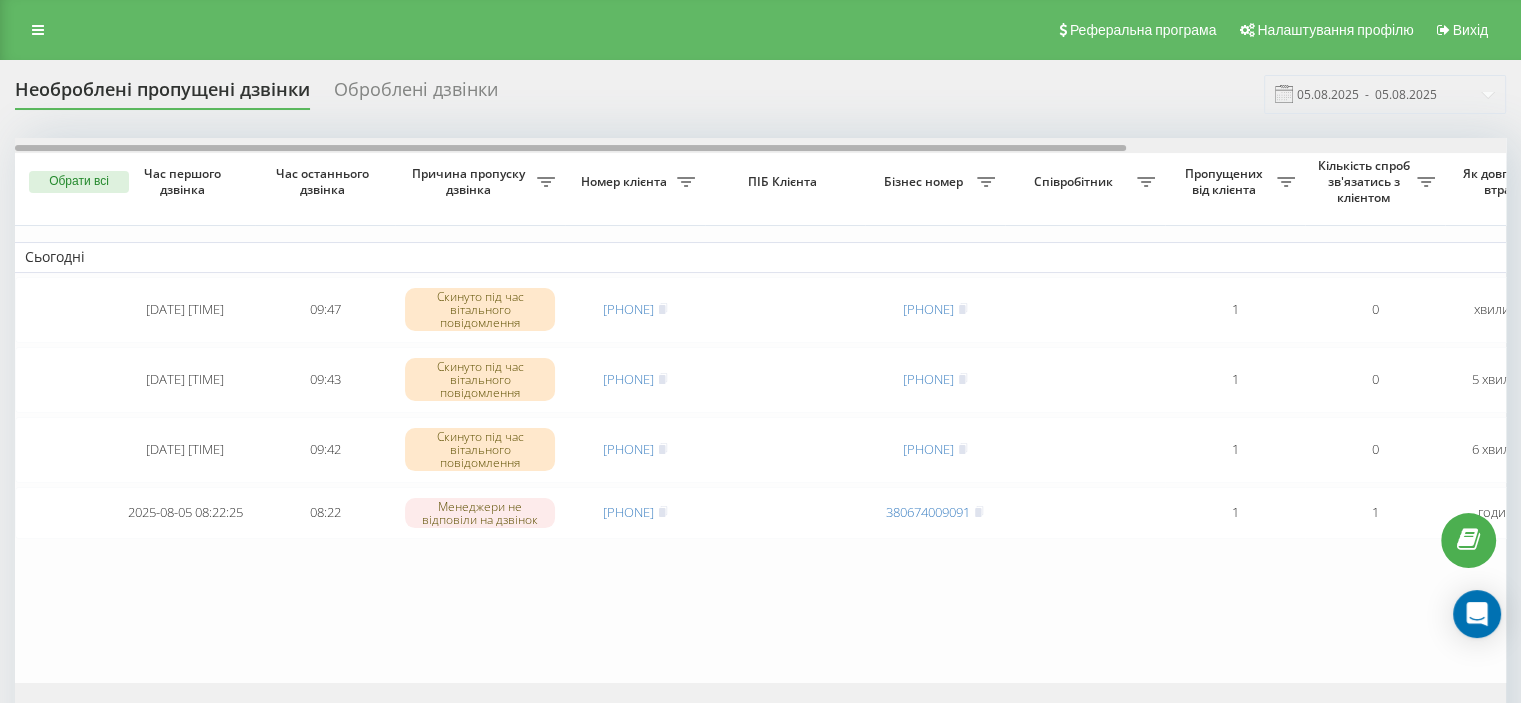 drag, startPoint x: 790, startPoint y: 144, endPoint x: 452, endPoint y: 134, distance: 338.1479 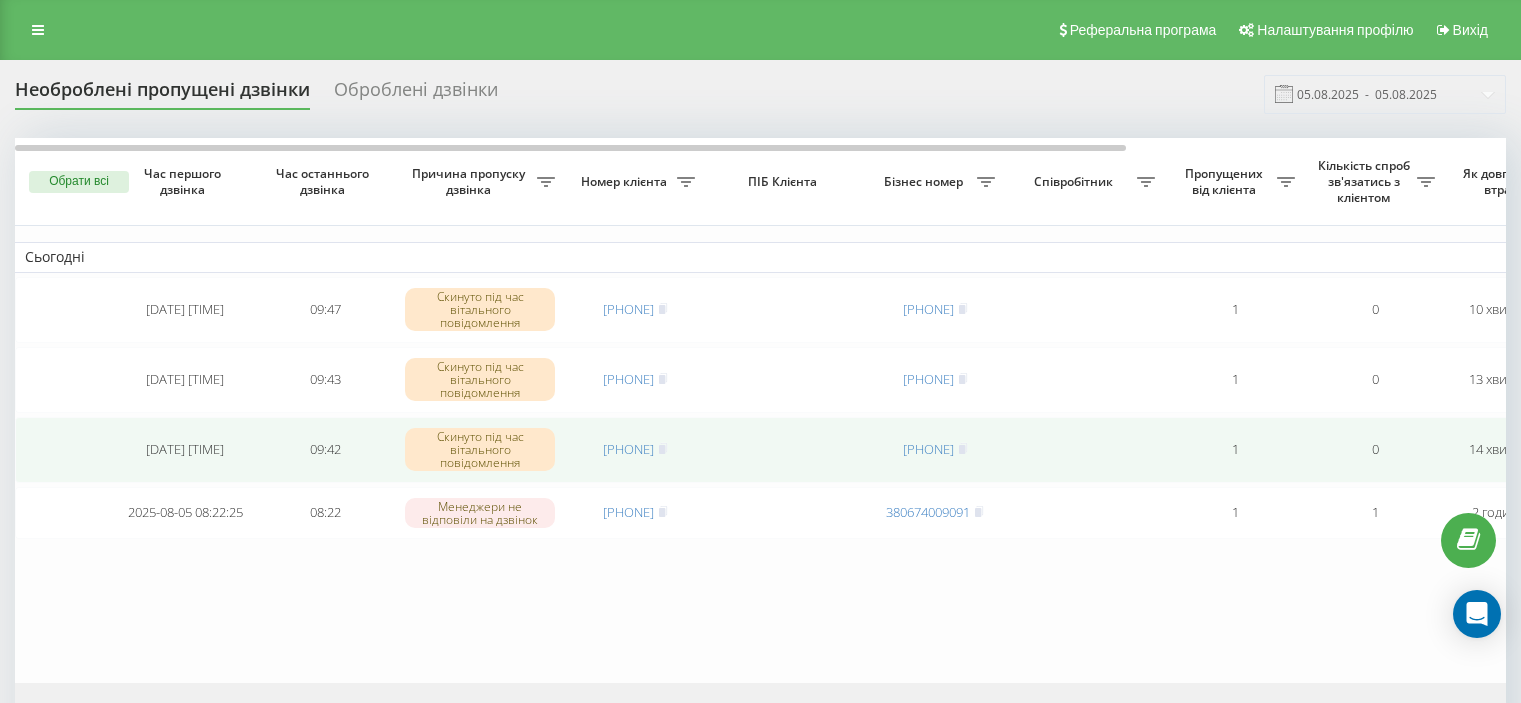 scroll, scrollTop: 0, scrollLeft: 0, axis: both 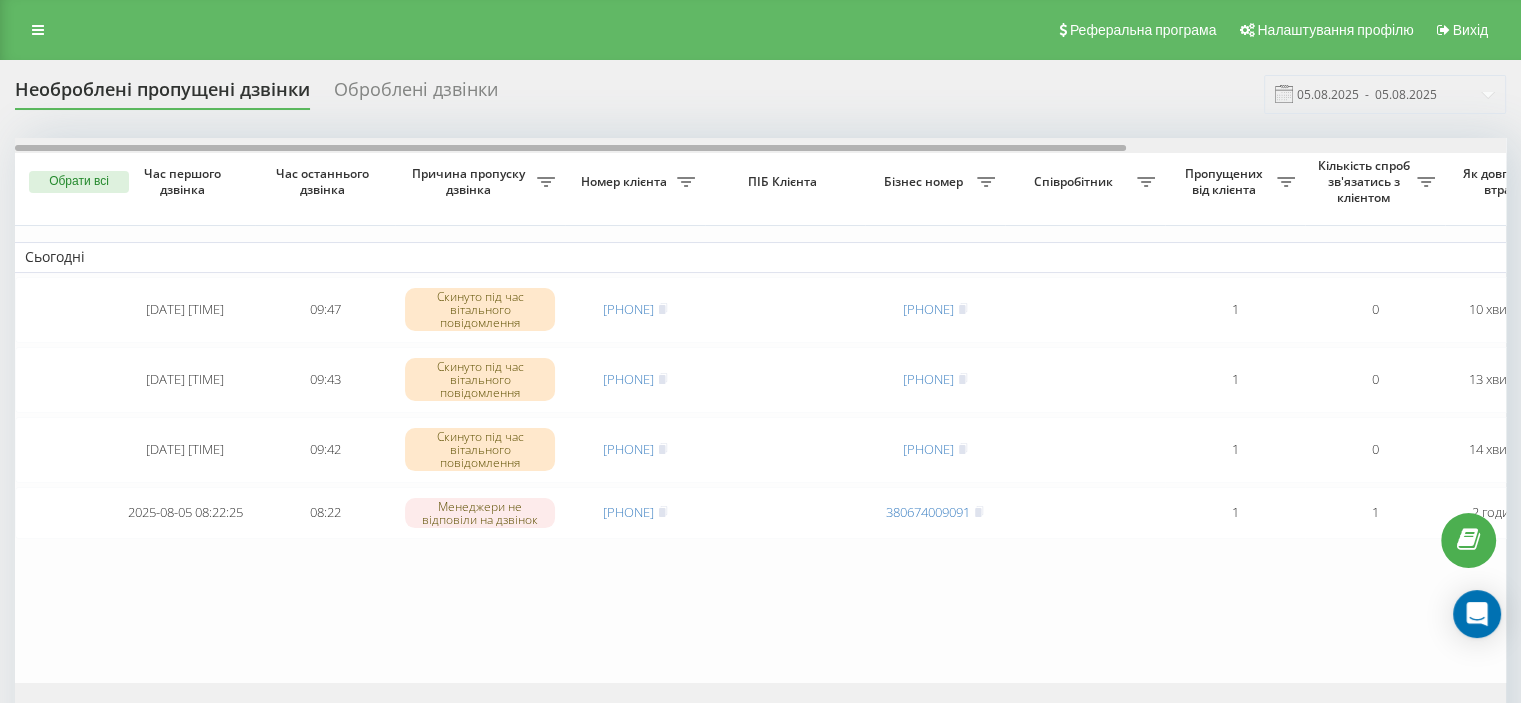 drag, startPoint x: 1023, startPoint y: 145, endPoint x: 1004, endPoint y: 161, distance: 24.839485 